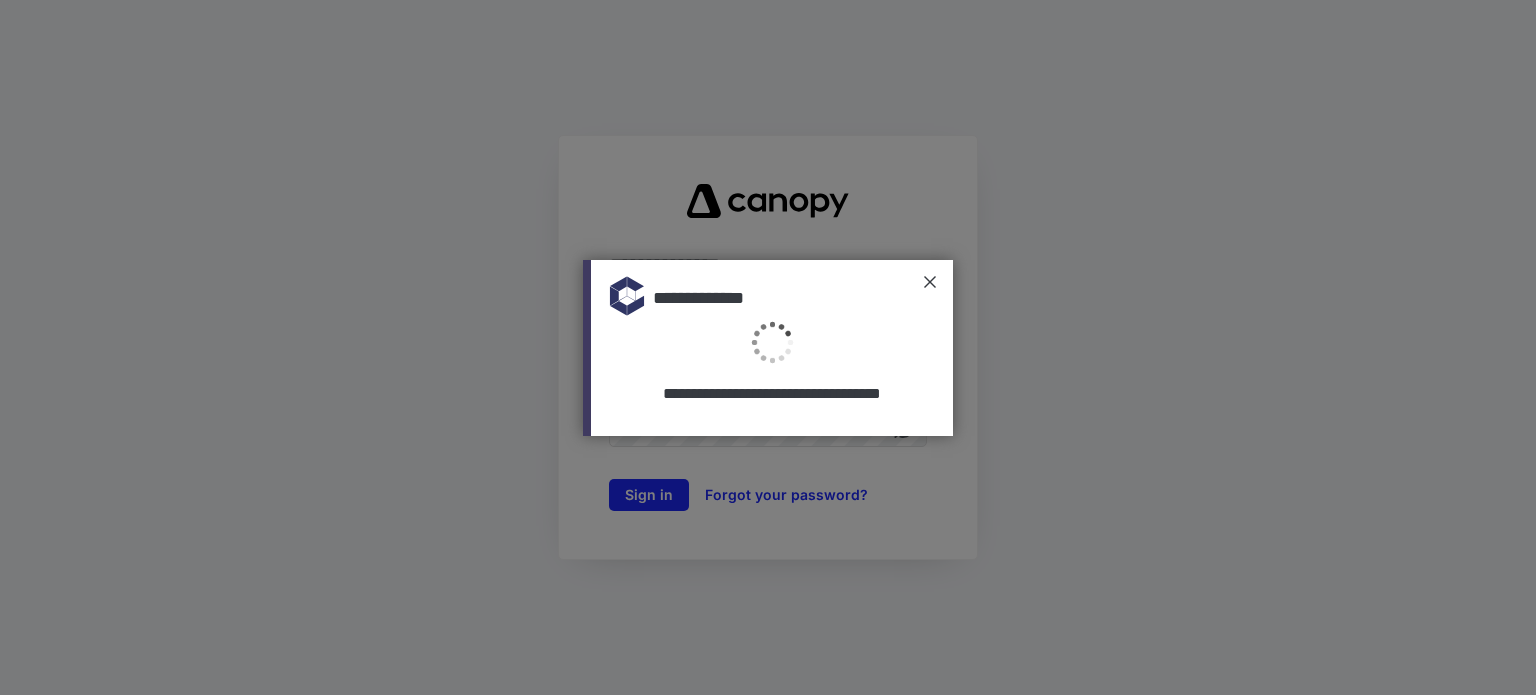 scroll, scrollTop: 0, scrollLeft: 0, axis: both 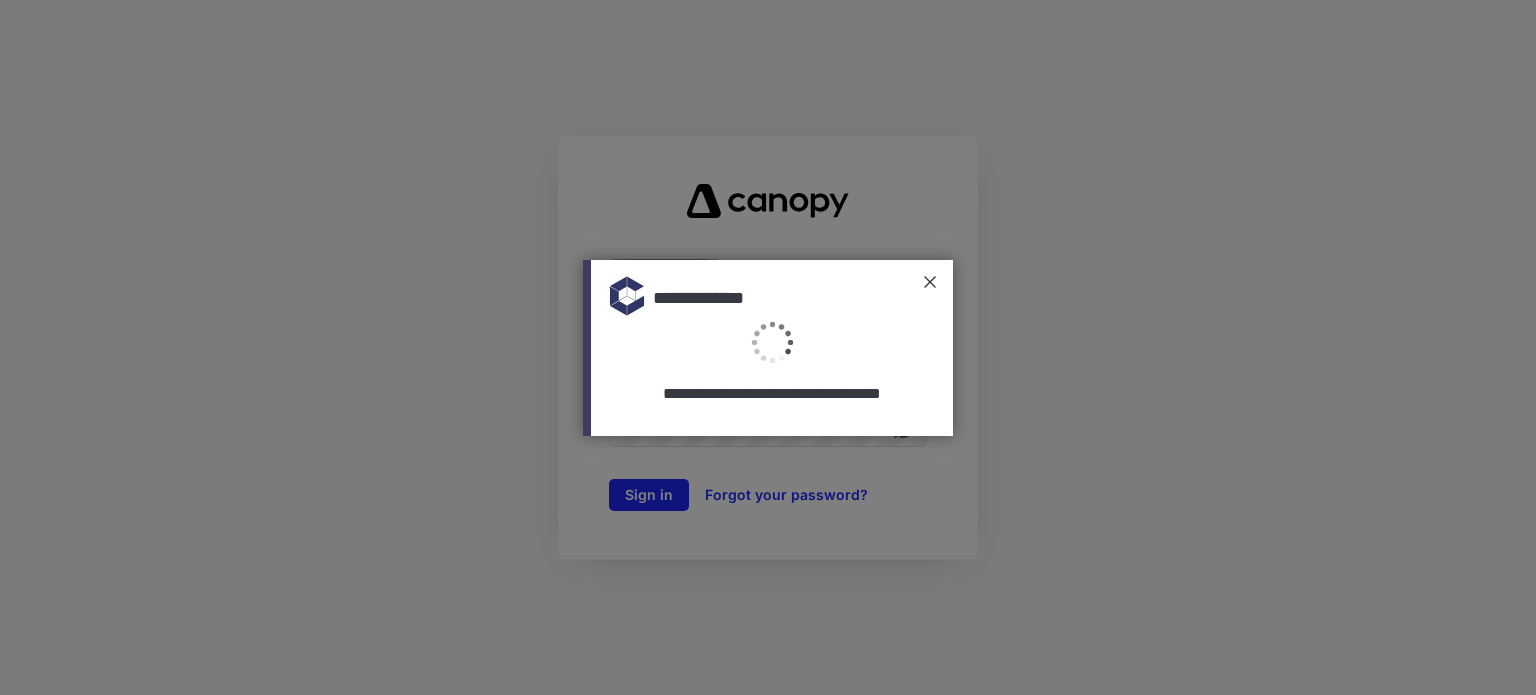 type on "**********" 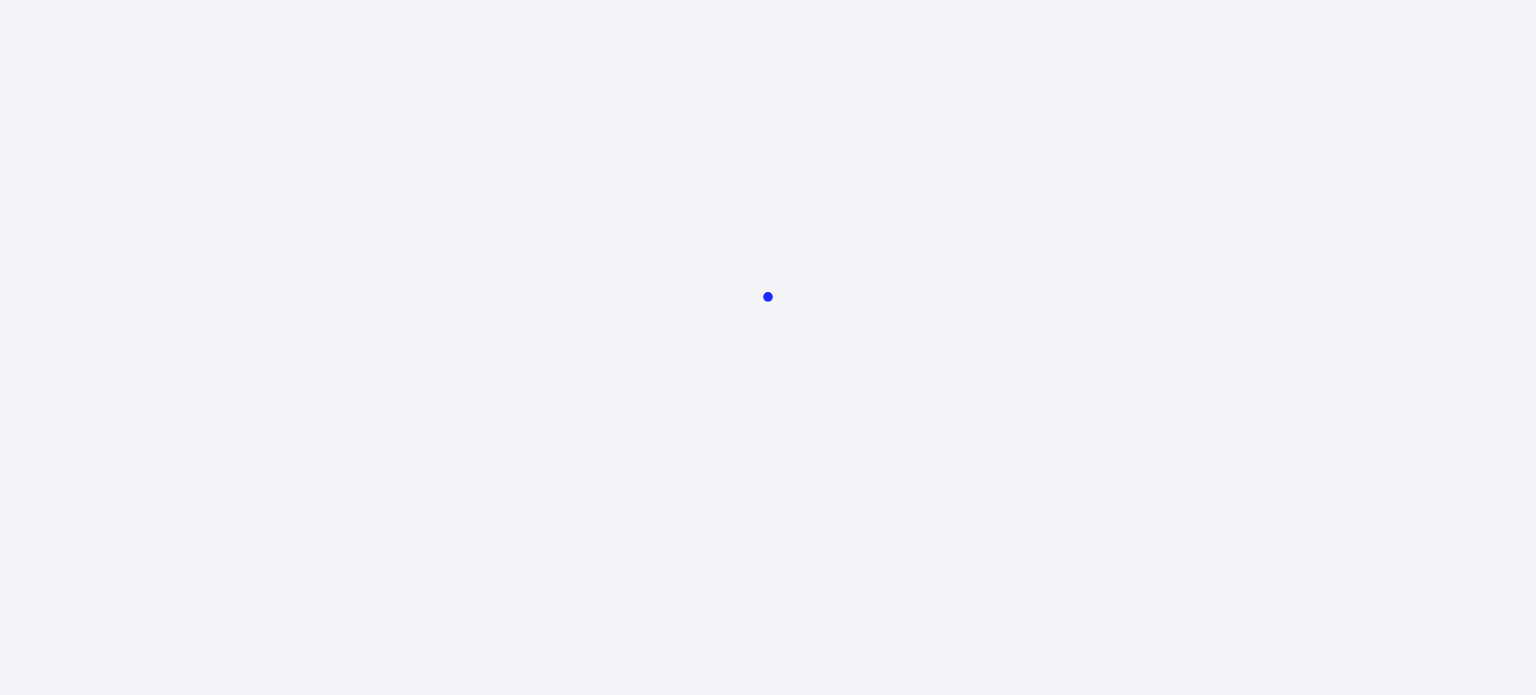 scroll, scrollTop: 0, scrollLeft: 0, axis: both 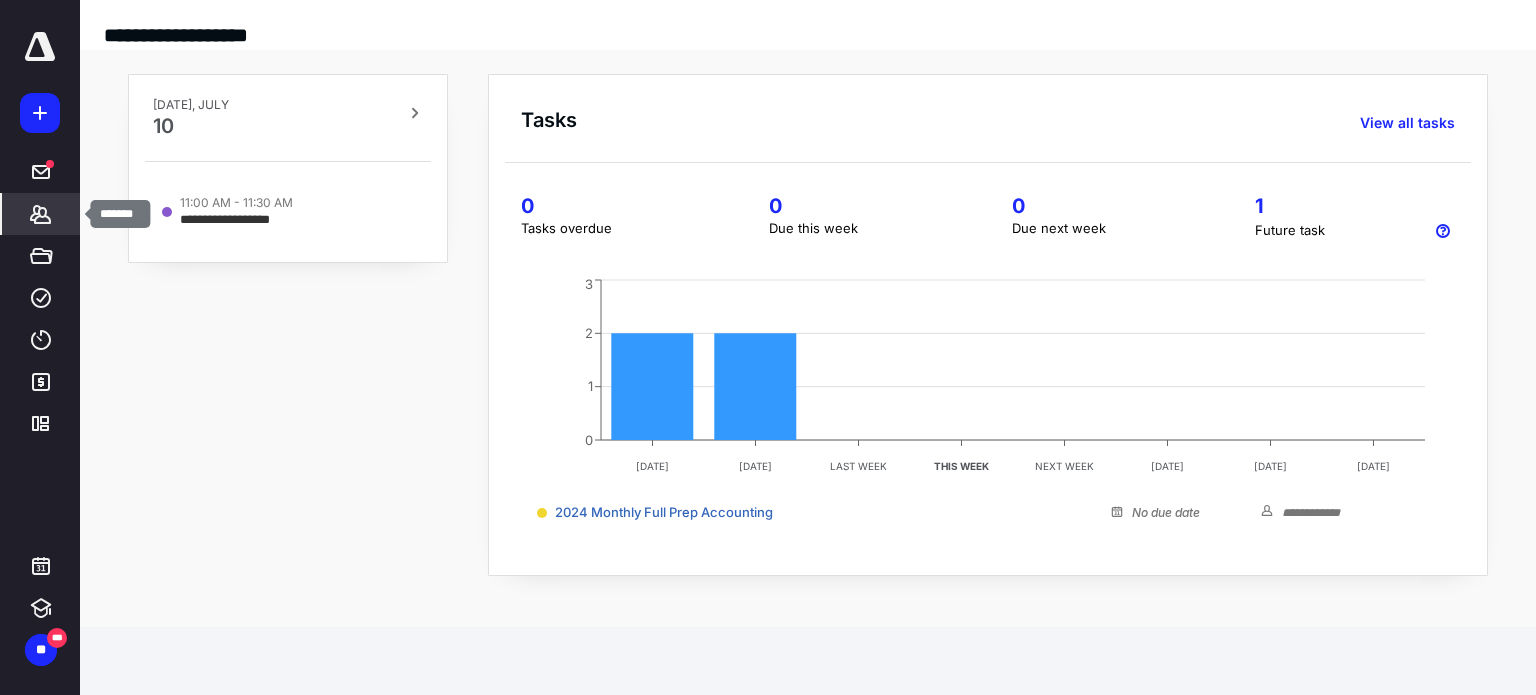 click 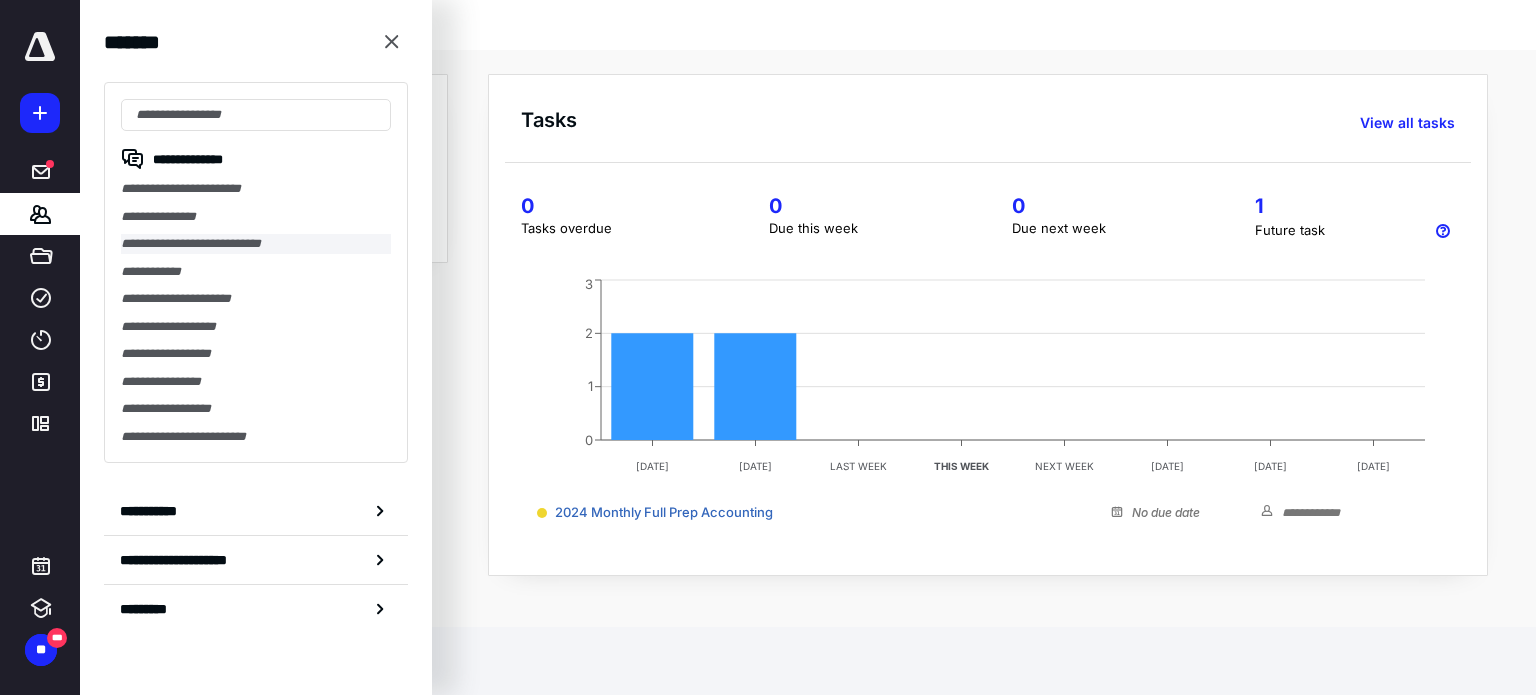 click on "**********" at bounding box center (256, 244) 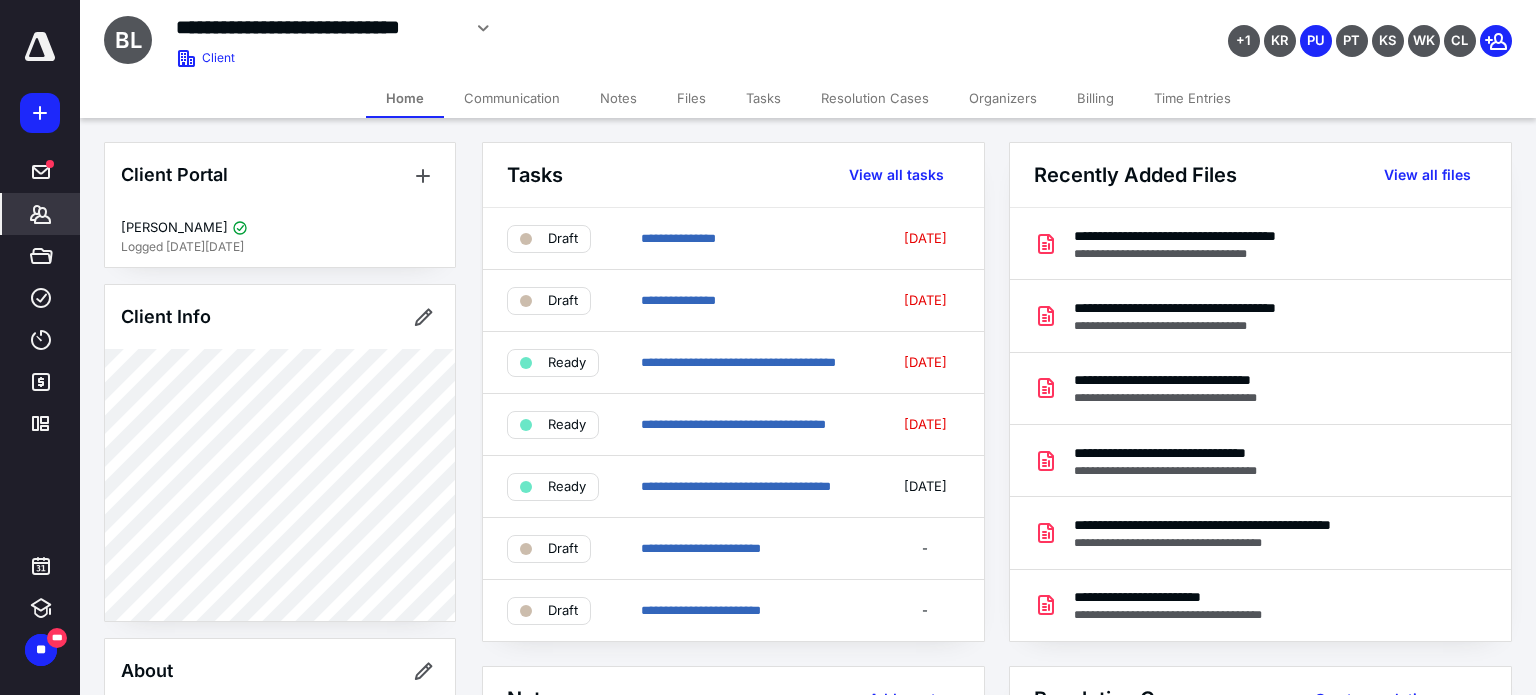click on "Files" at bounding box center [691, 98] 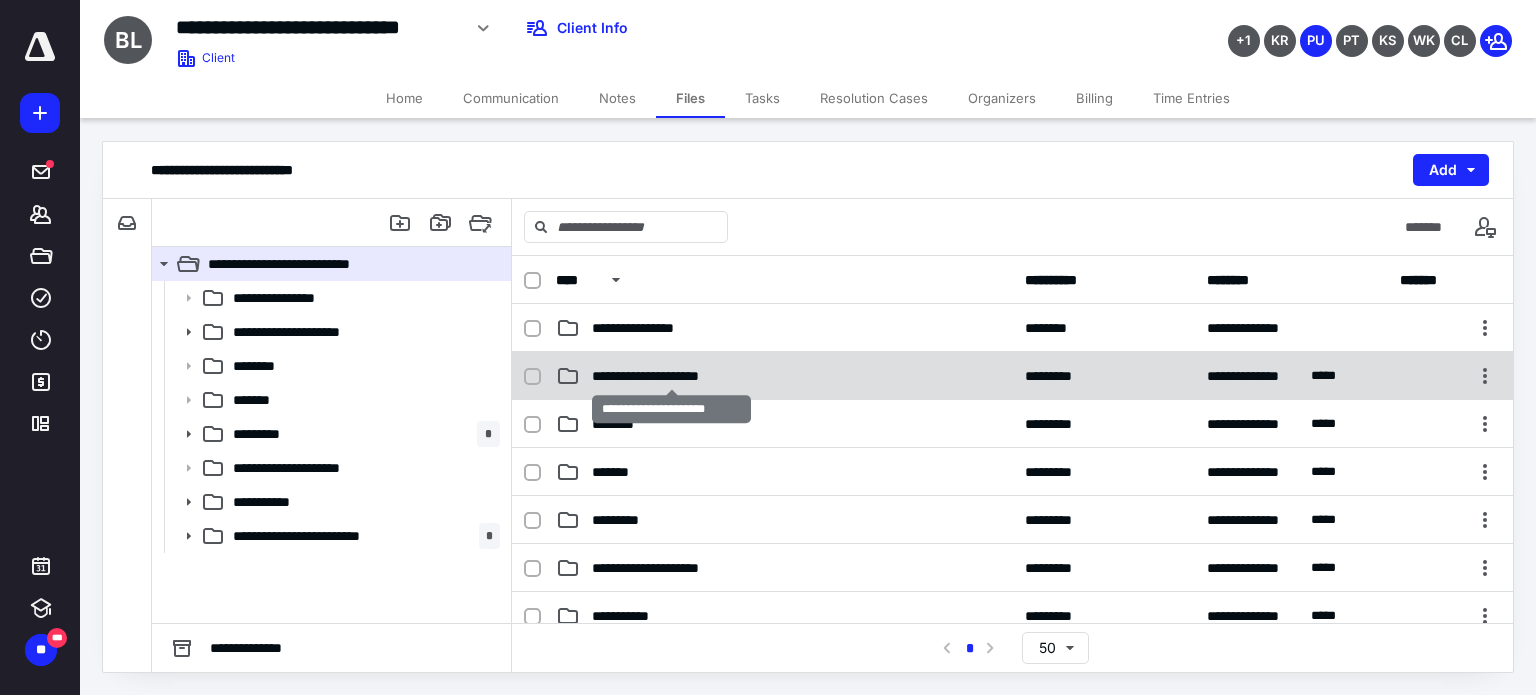 click on "**********" at bounding box center [672, 376] 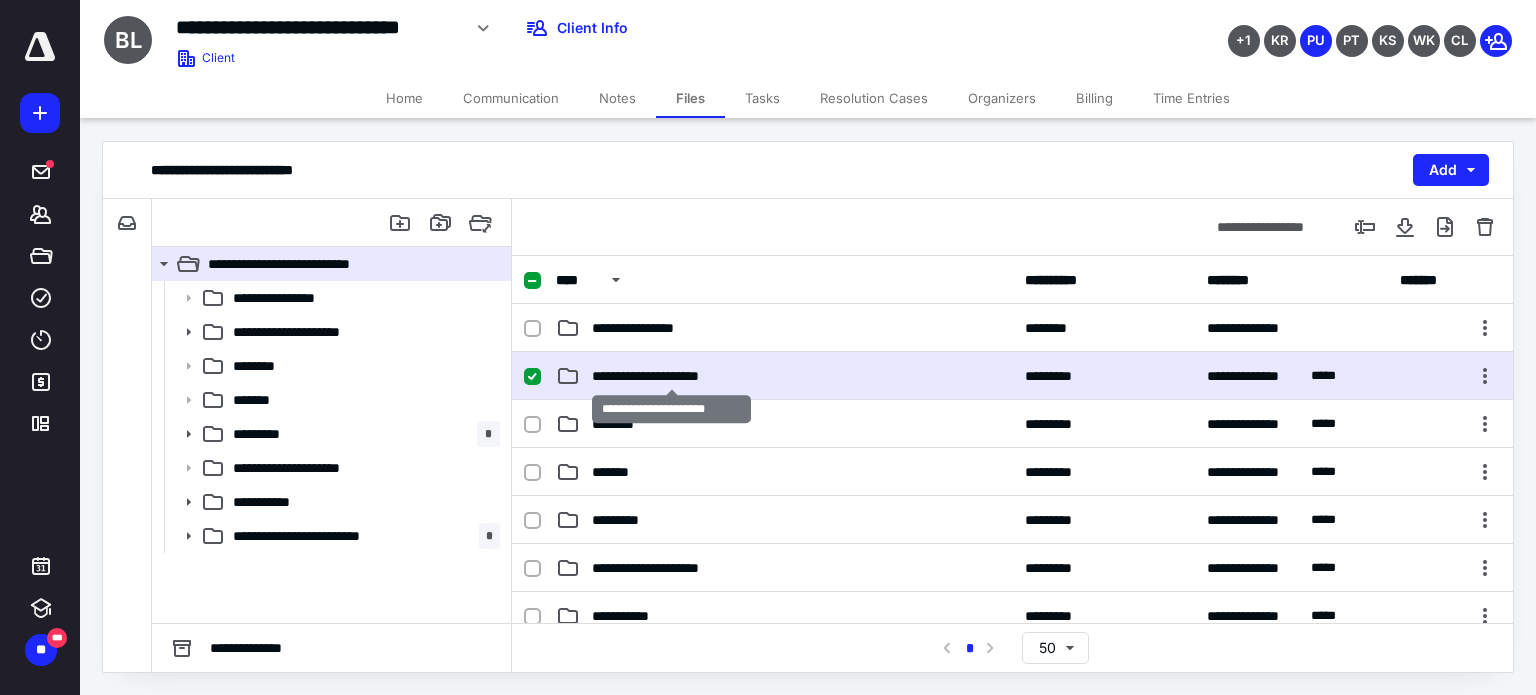 click on "**********" at bounding box center (672, 376) 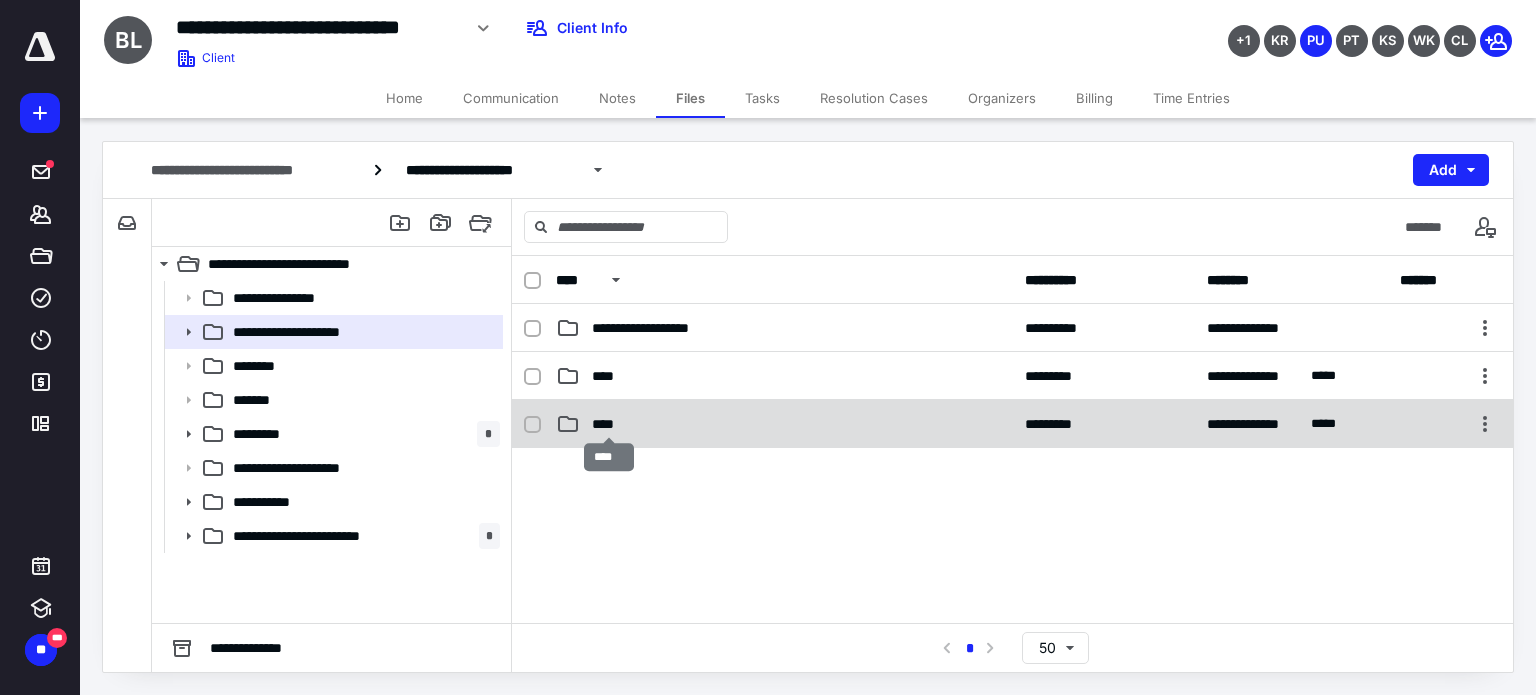click on "****" at bounding box center [609, 424] 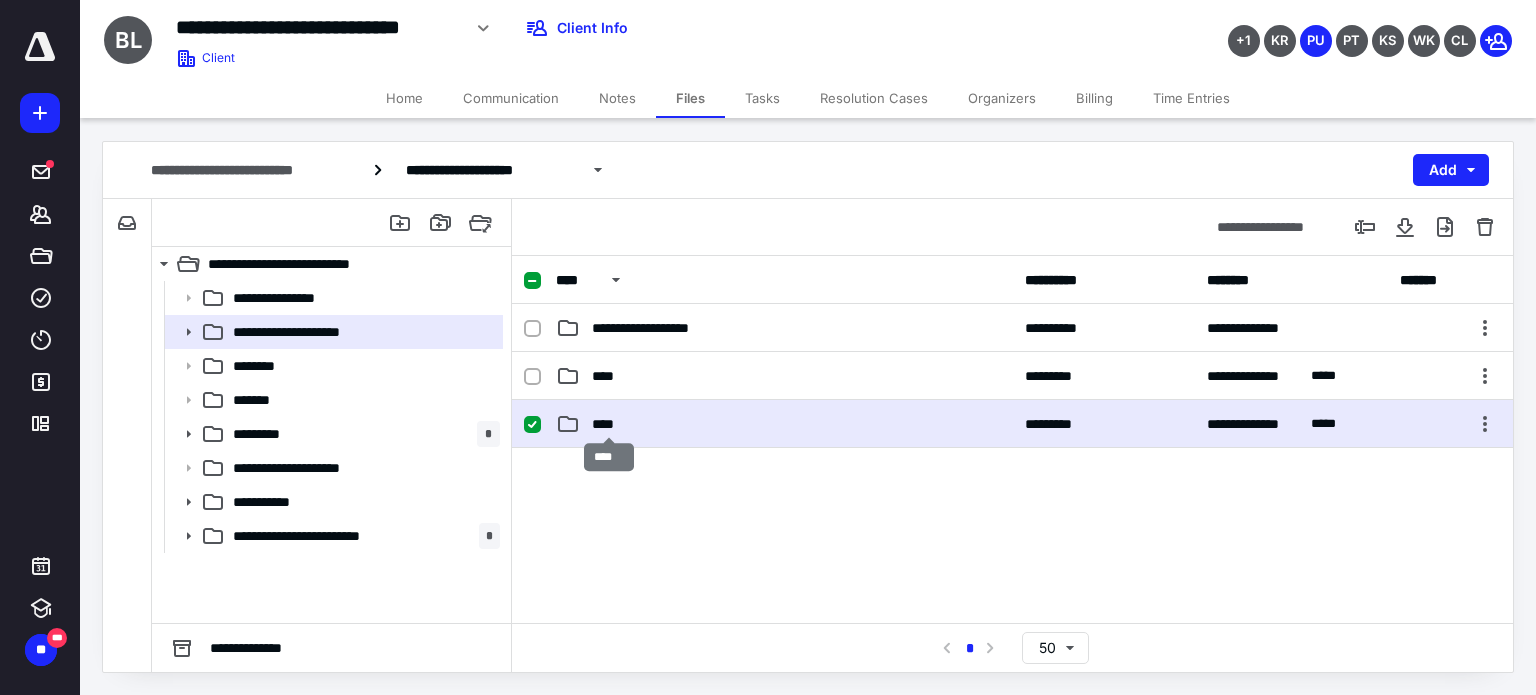 click on "****" at bounding box center (609, 424) 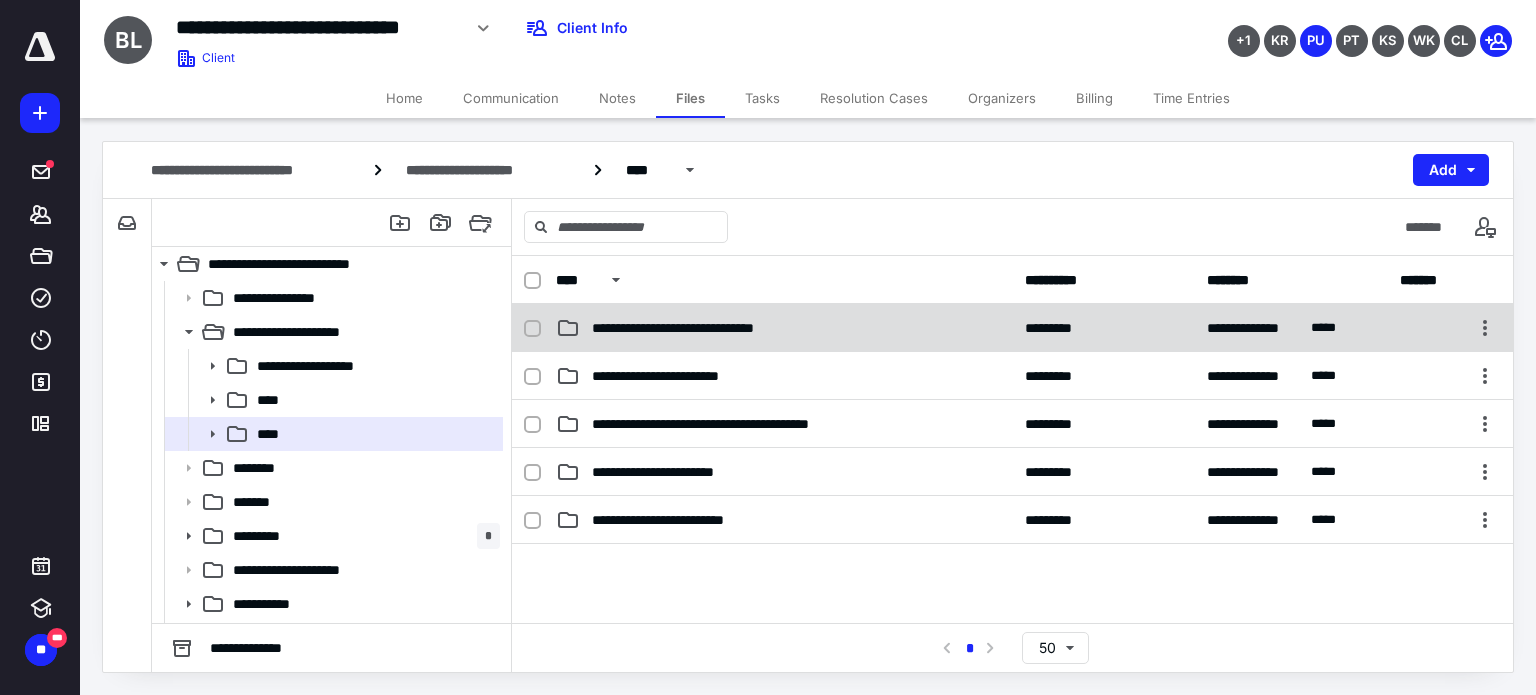 click on "**********" at bounding box center [709, 328] 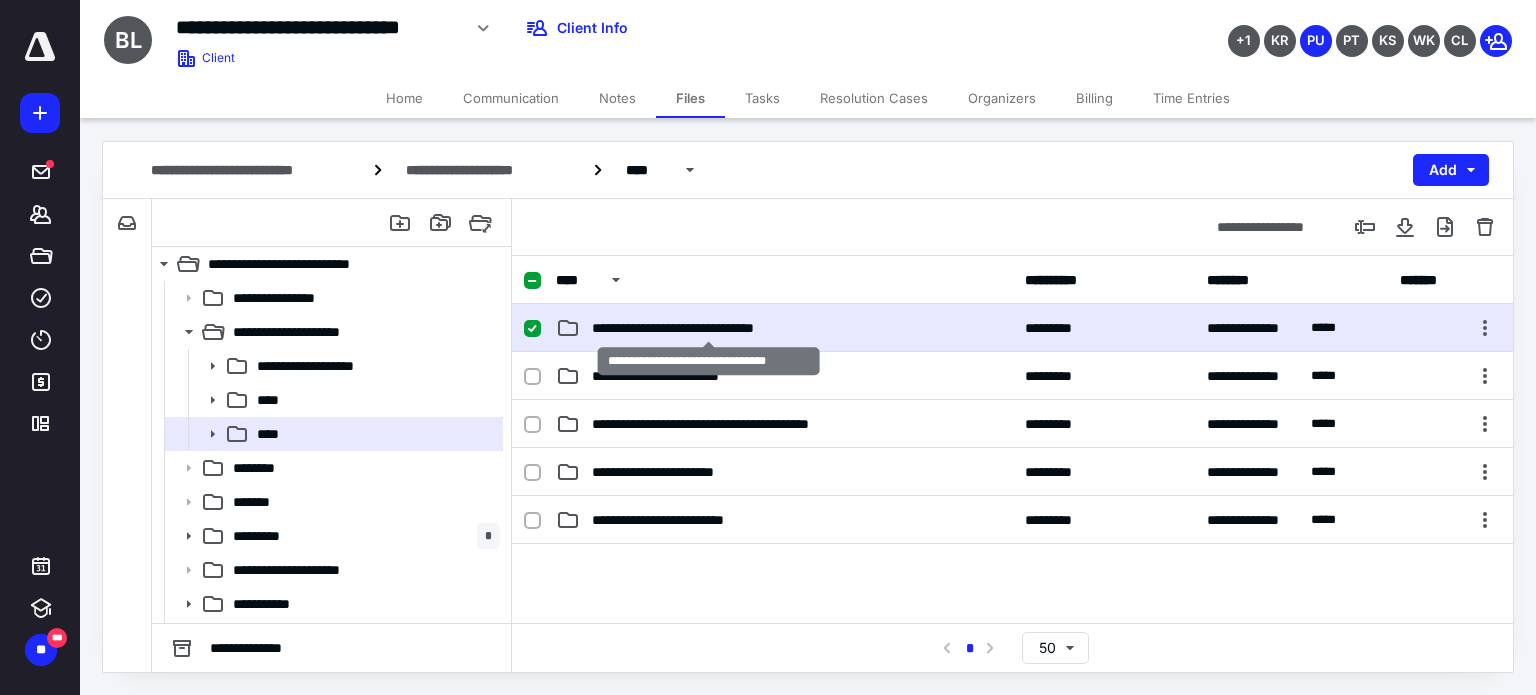 click on "**********" at bounding box center [709, 328] 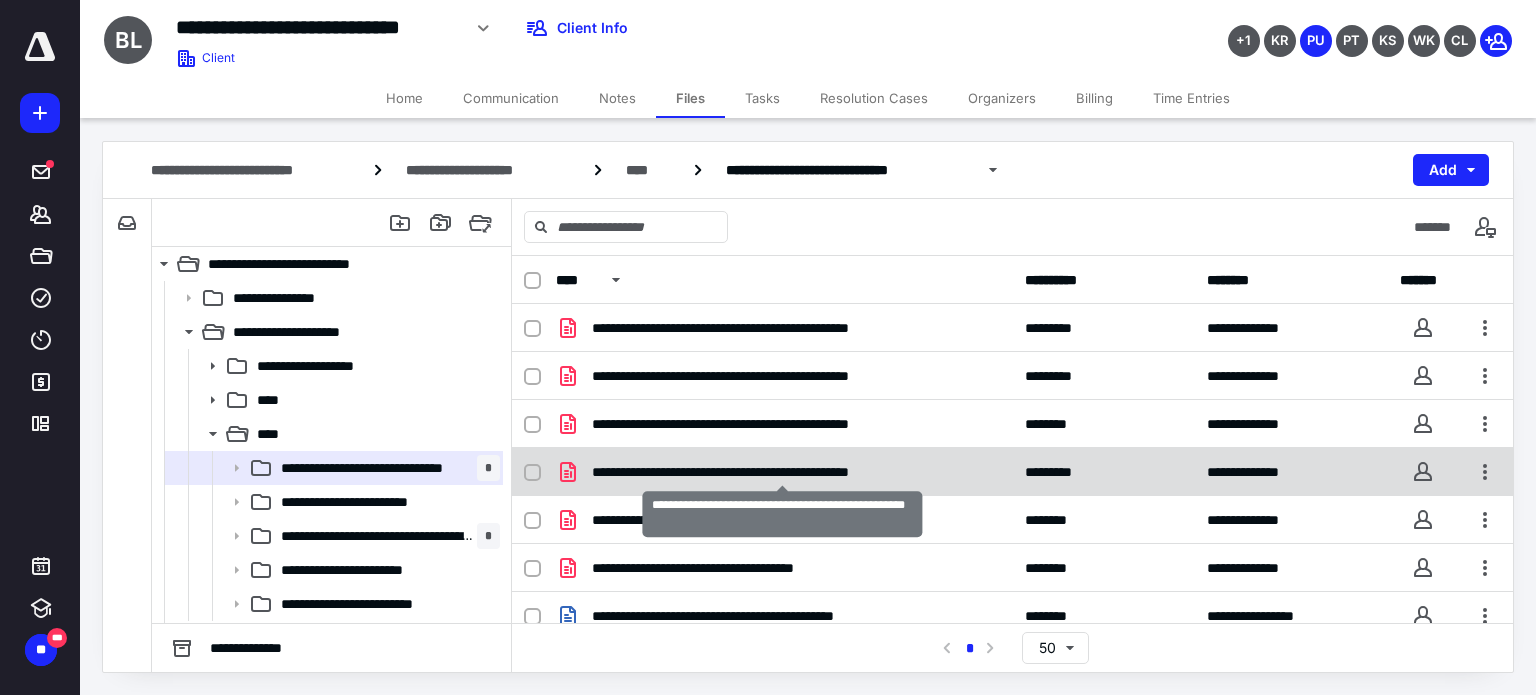click on "**********" at bounding box center (782, 472) 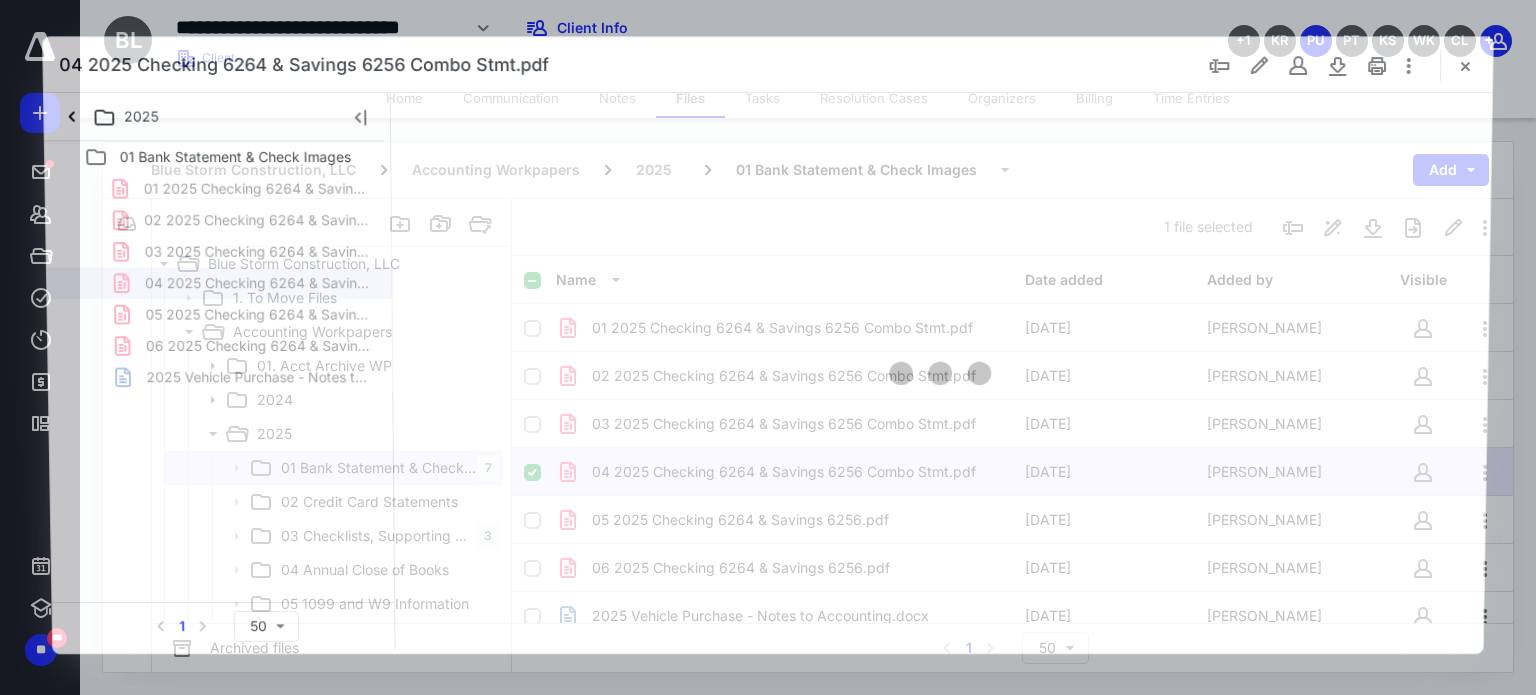 scroll, scrollTop: 0, scrollLeft: 0, axis: both 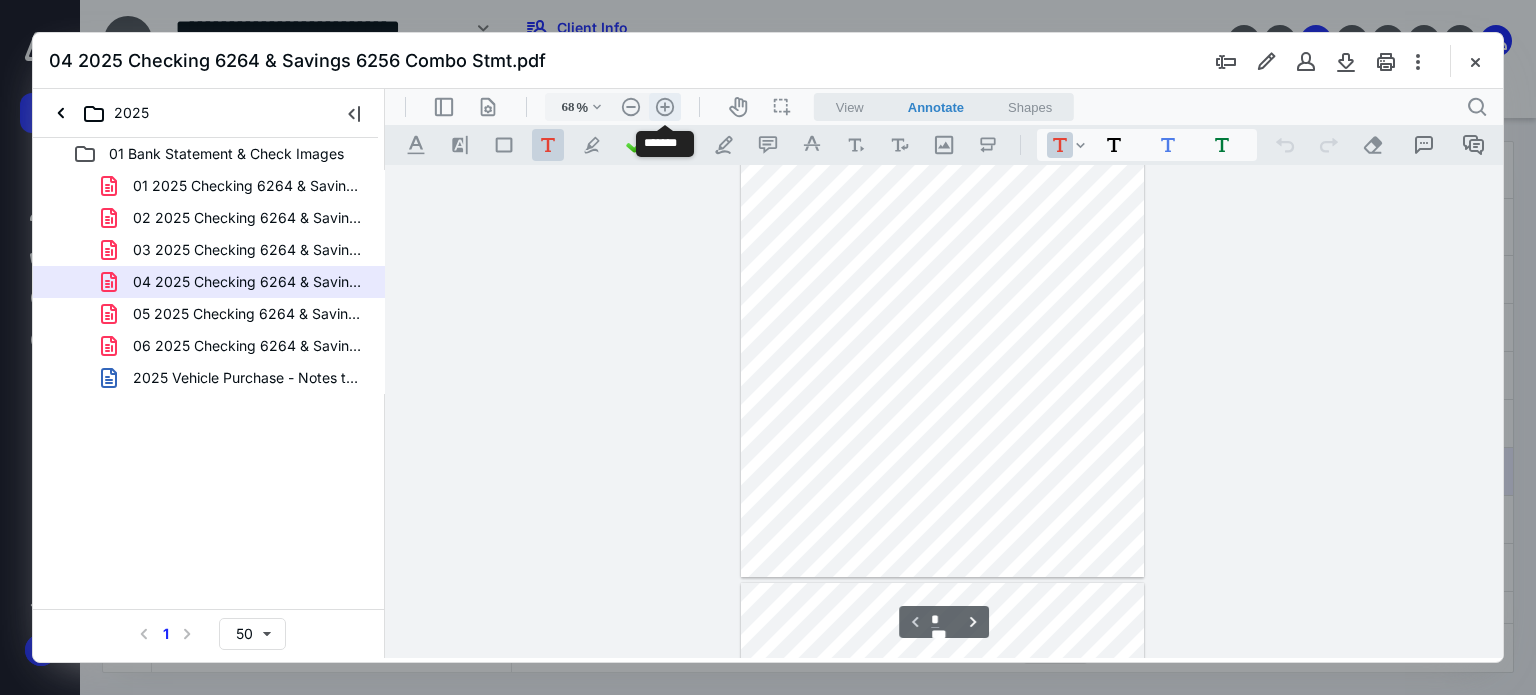 click on ".cls-1{fill:#abb0c4;} icon - header - zoom - in - line" at bounding box center (665, 107) 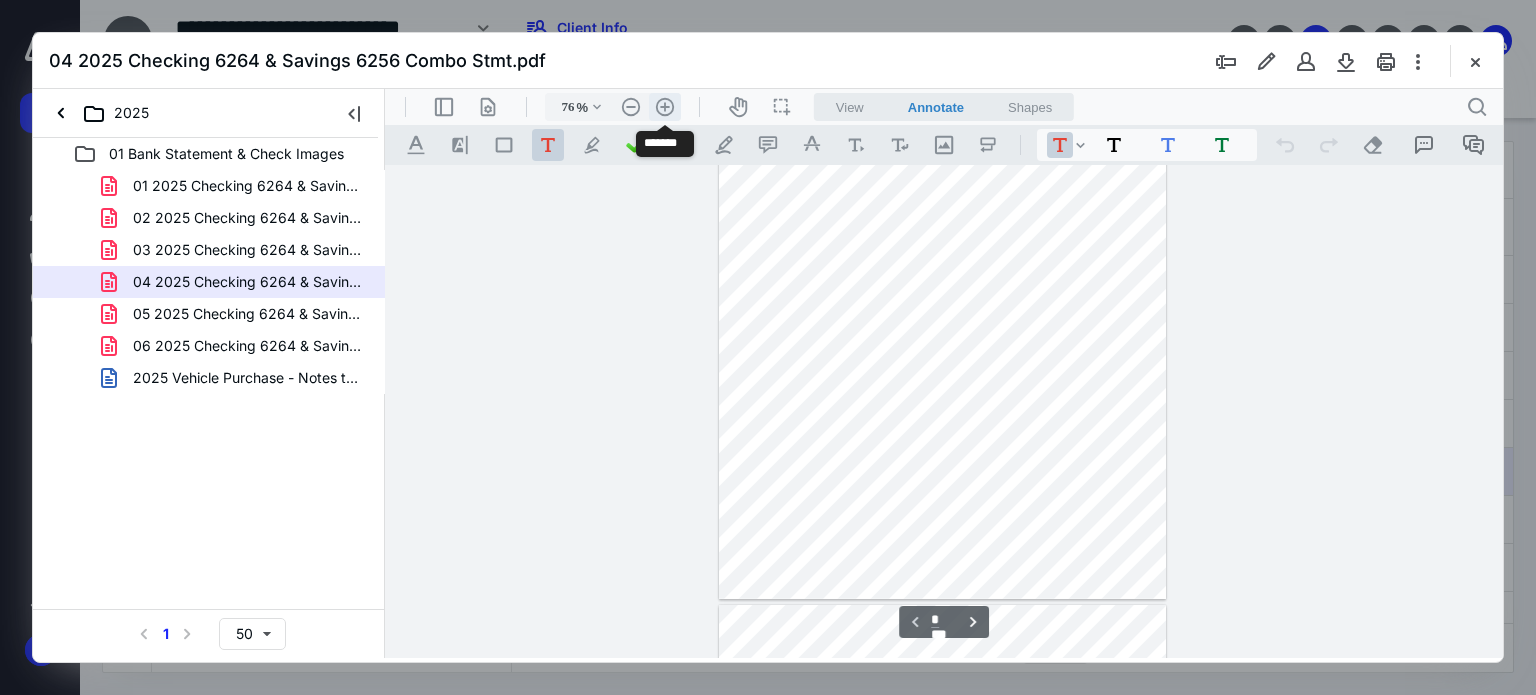 click on ".cls-1{fill:#abb0c4;} icon - header - zoom - in - line" at bounding box center [665, 107] 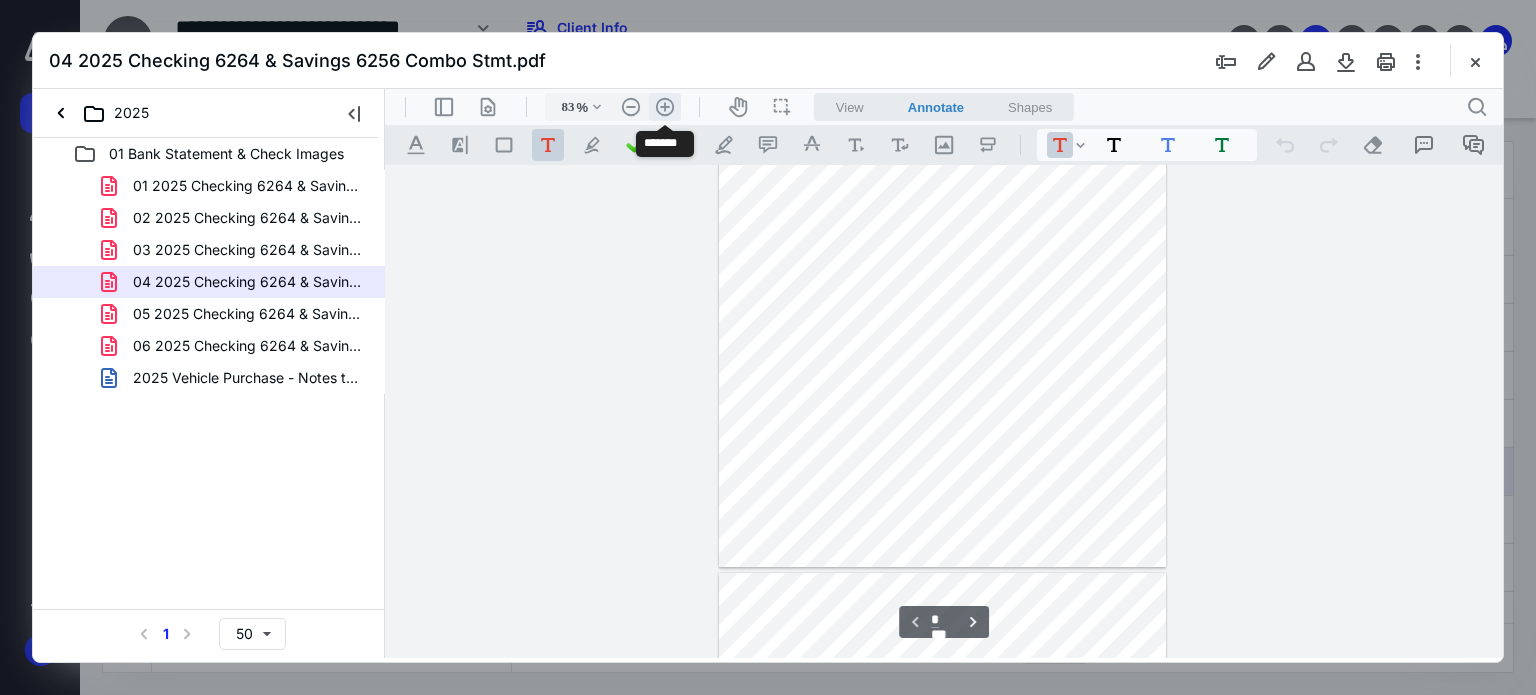 click on ".cls-1{fill:#abb0c4;} icon - header - zoom - in - line" at bounding box center (665, 107) 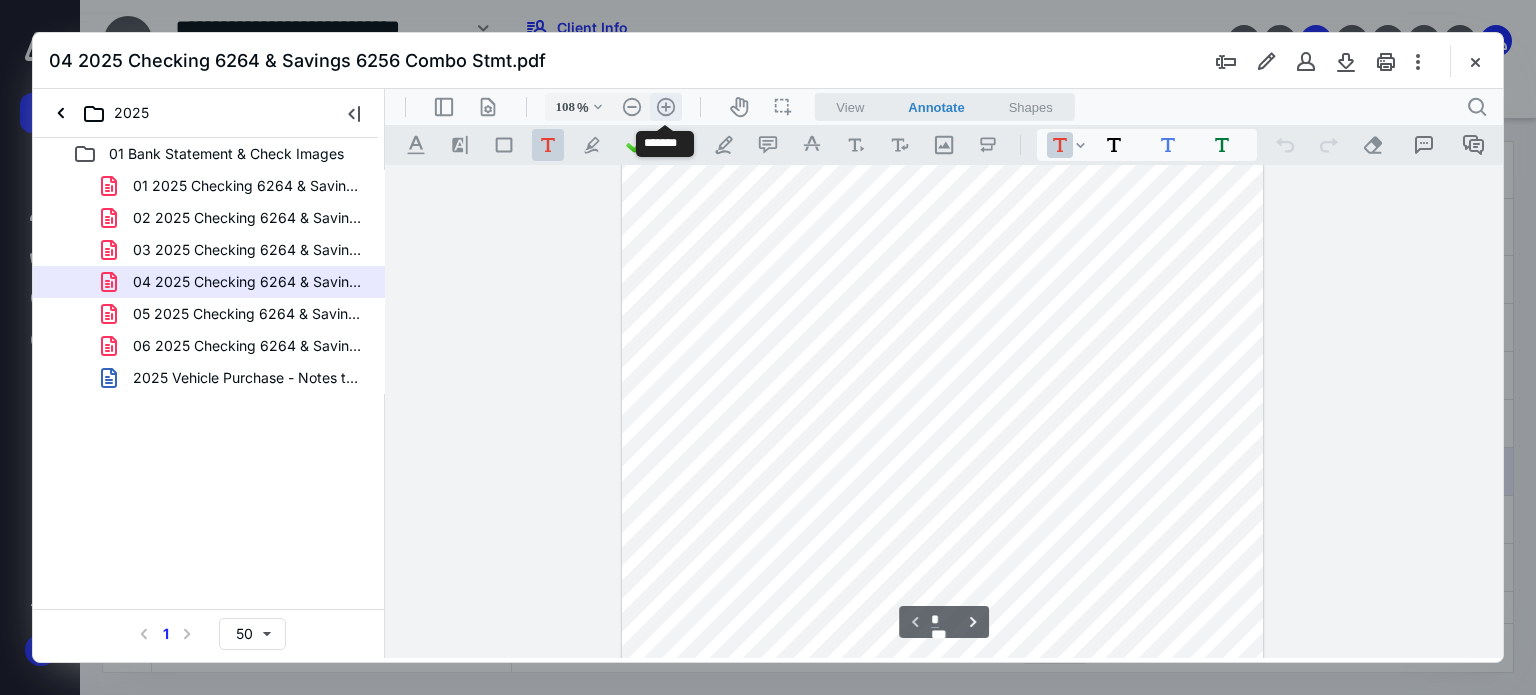 click on ".cls-1{fill:#abb0c4;} icon - header - zoom - in - line" at bounding box center [666, 107] 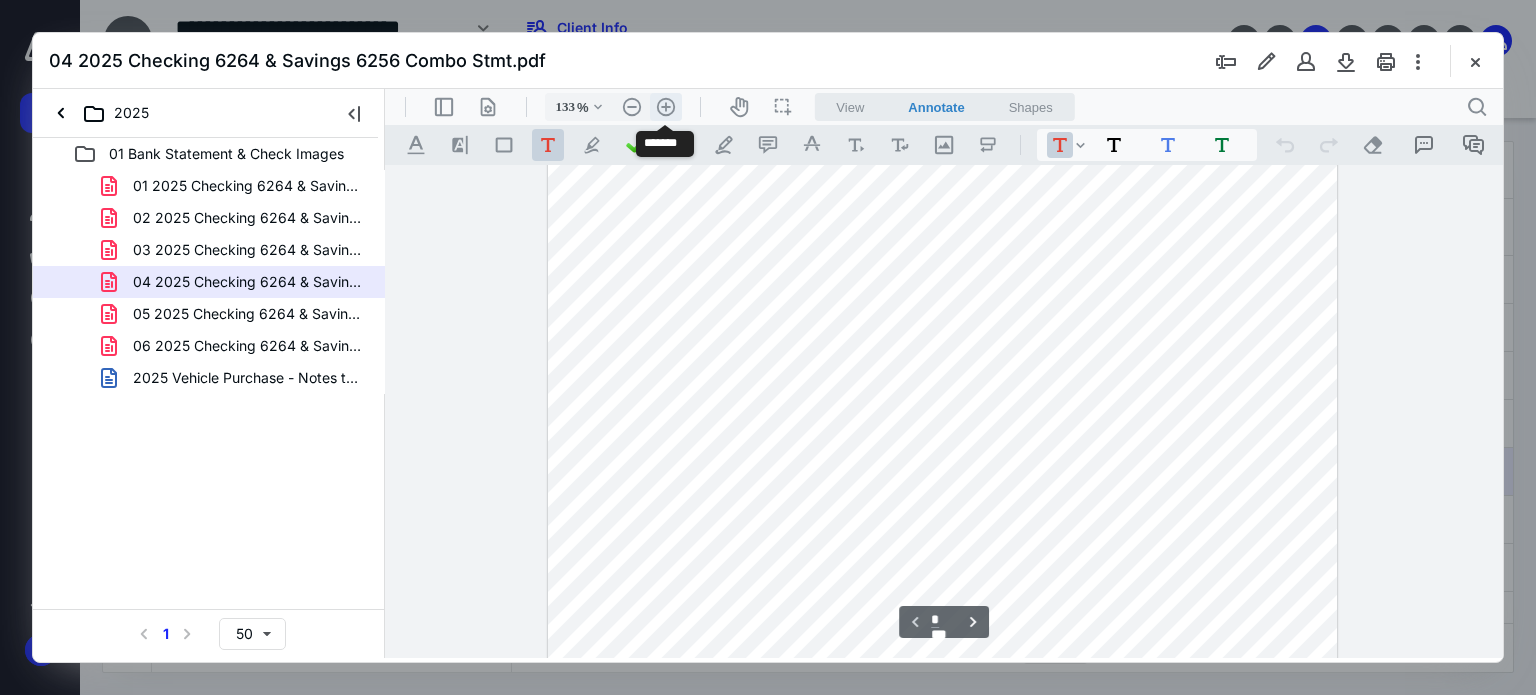 click on ".cls-1{fill:#abb0c4;} icon - header - zoom - in - line" at bounding box center [666, 107] 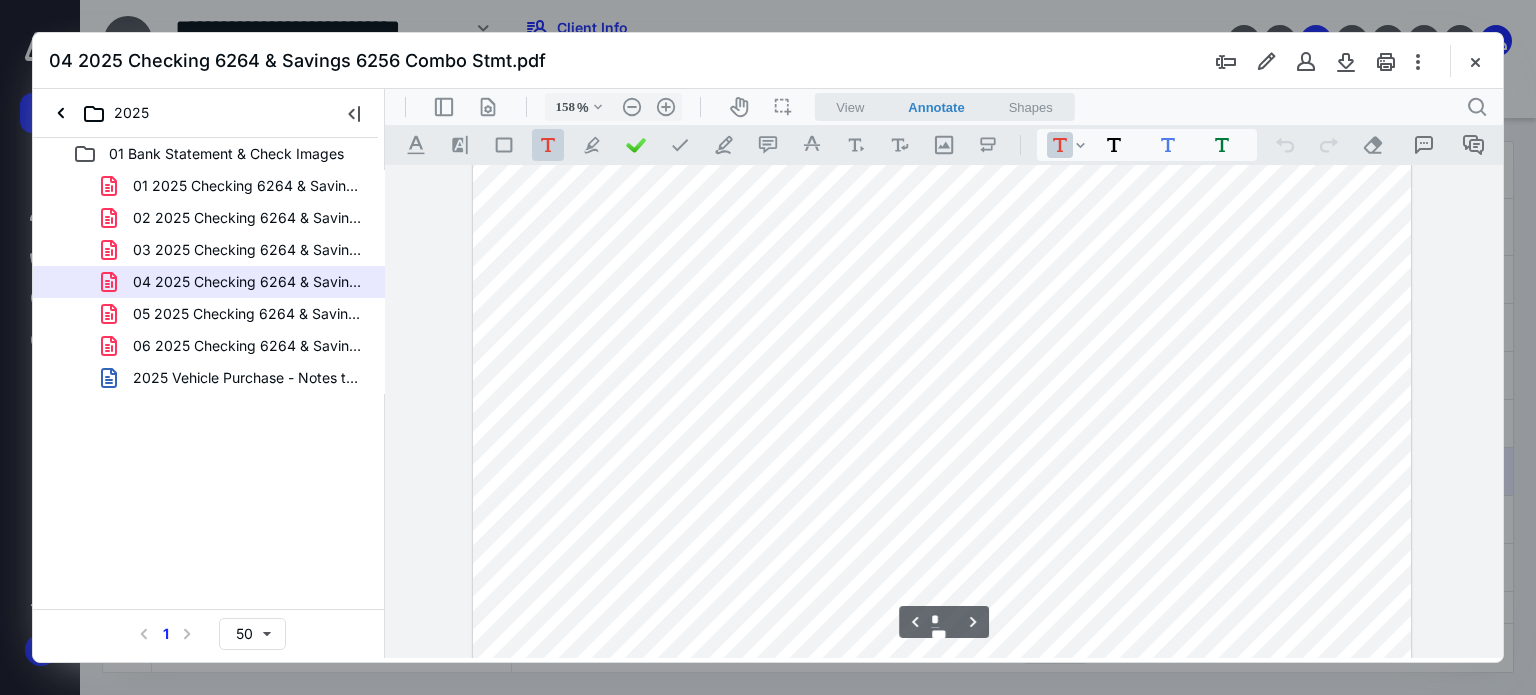 scroll, scrollTop: 4136, scrollLeft: 0, axis: vertical 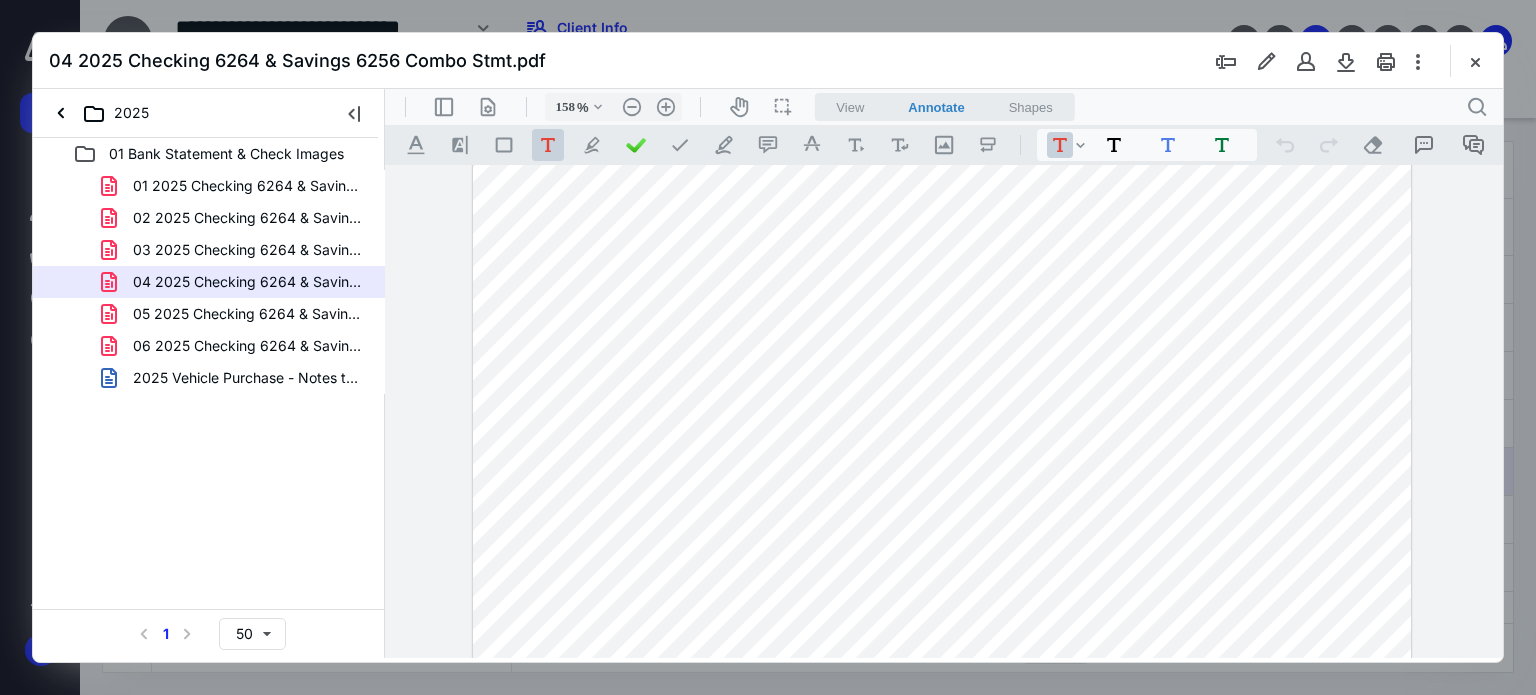 click at bounding box center (942, 165) 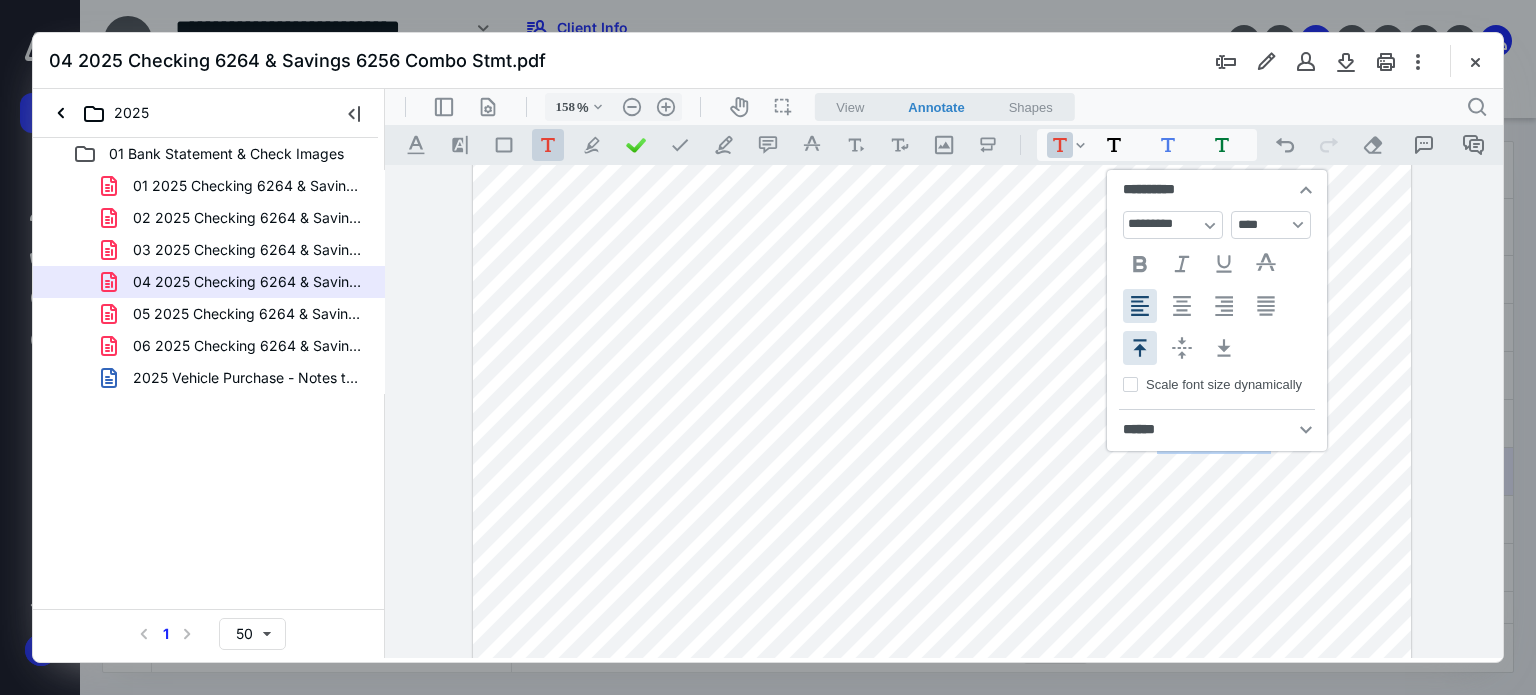 click on "**********" at bounding box center [942, 165] 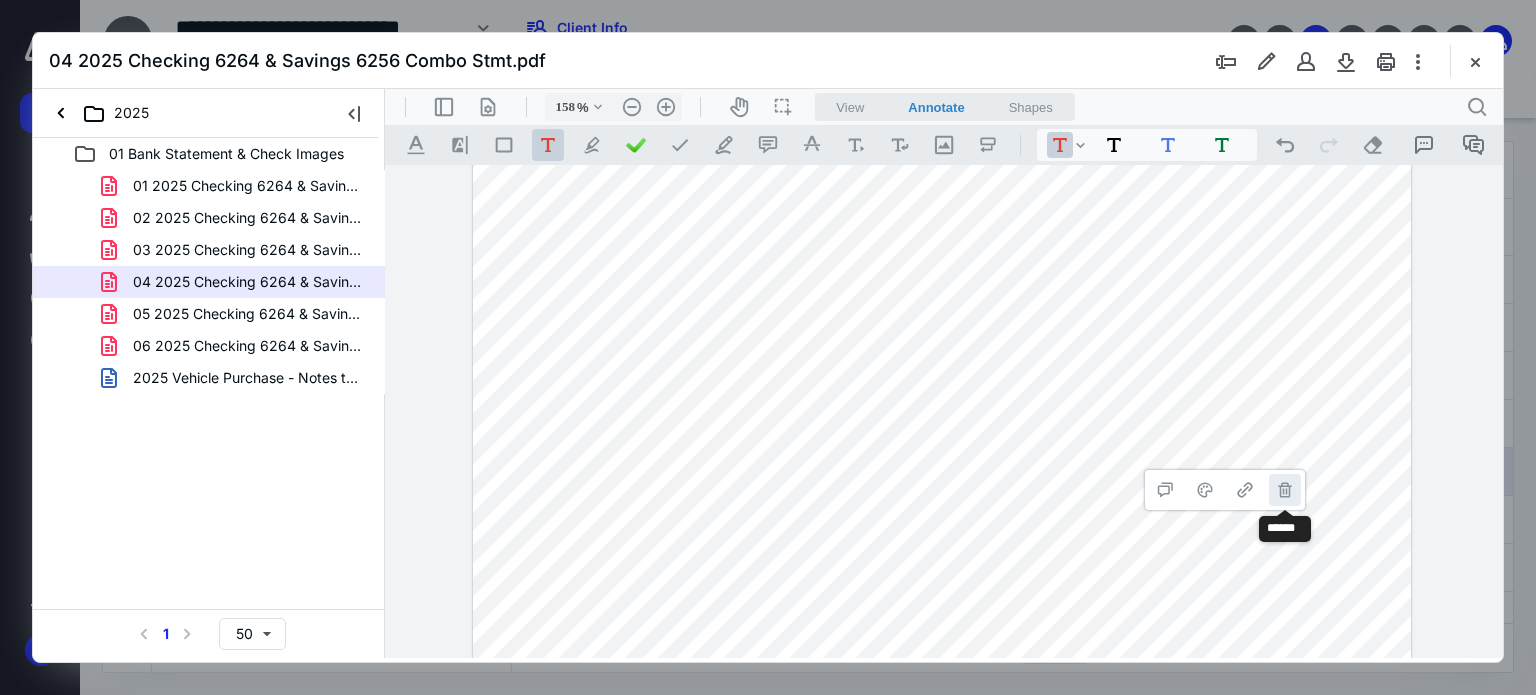 click on "**********" at bounding box center (1285, 490) 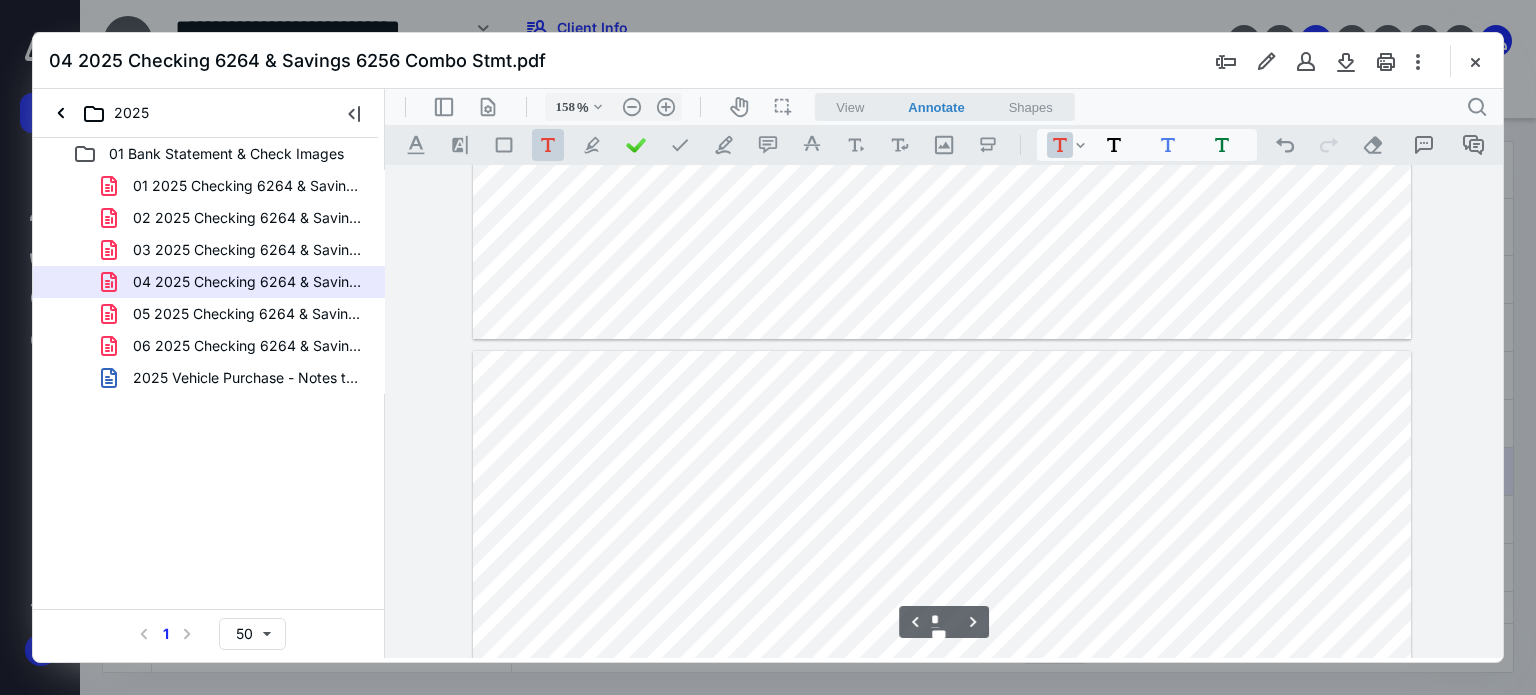 type on "*" 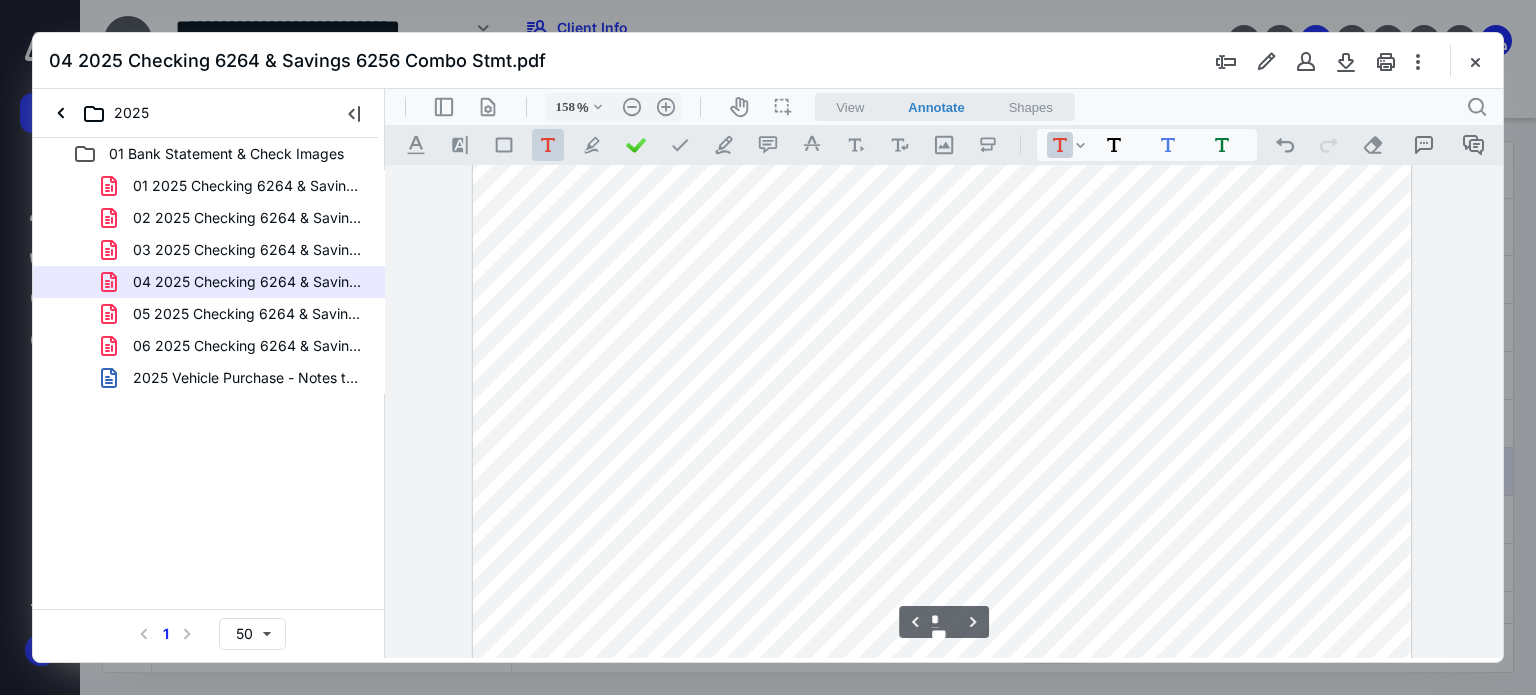 scroll, scrollTop: 1569, scrollLeft: 0, axis: vertical 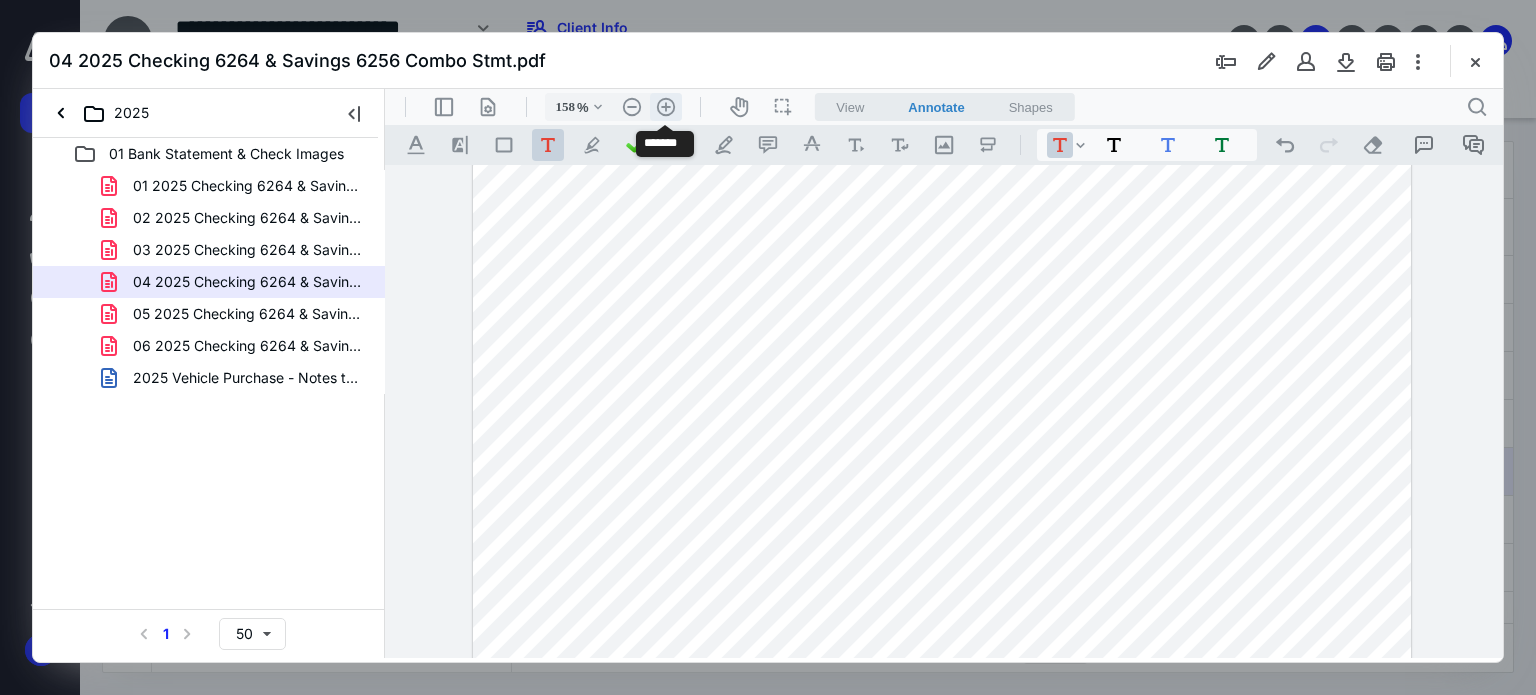 click on ".cls-1{fill:#abb0c4;} icon - header - zoom - in - line" at bounding box center [666, 107] 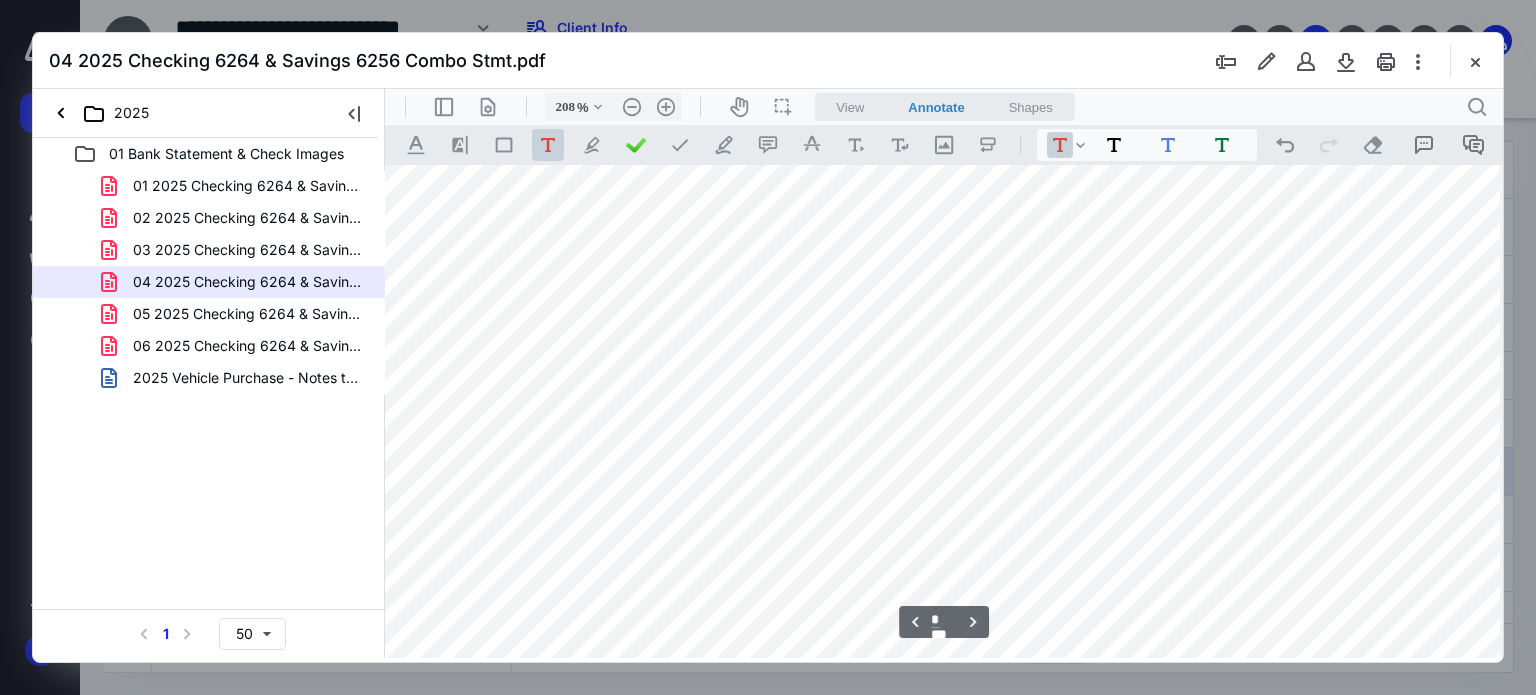 scroll, scrollTop: 3241, scrollLeft: 56, axis: both 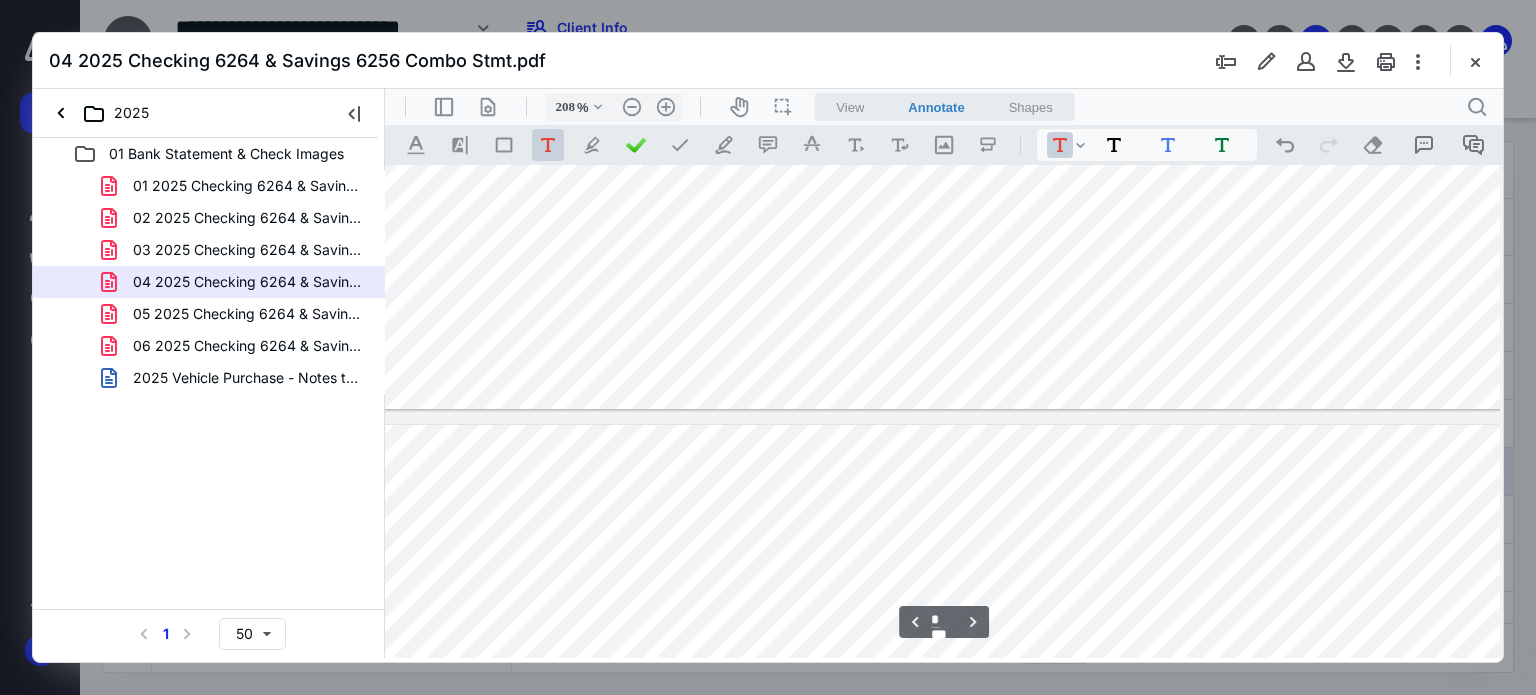 type on "*" 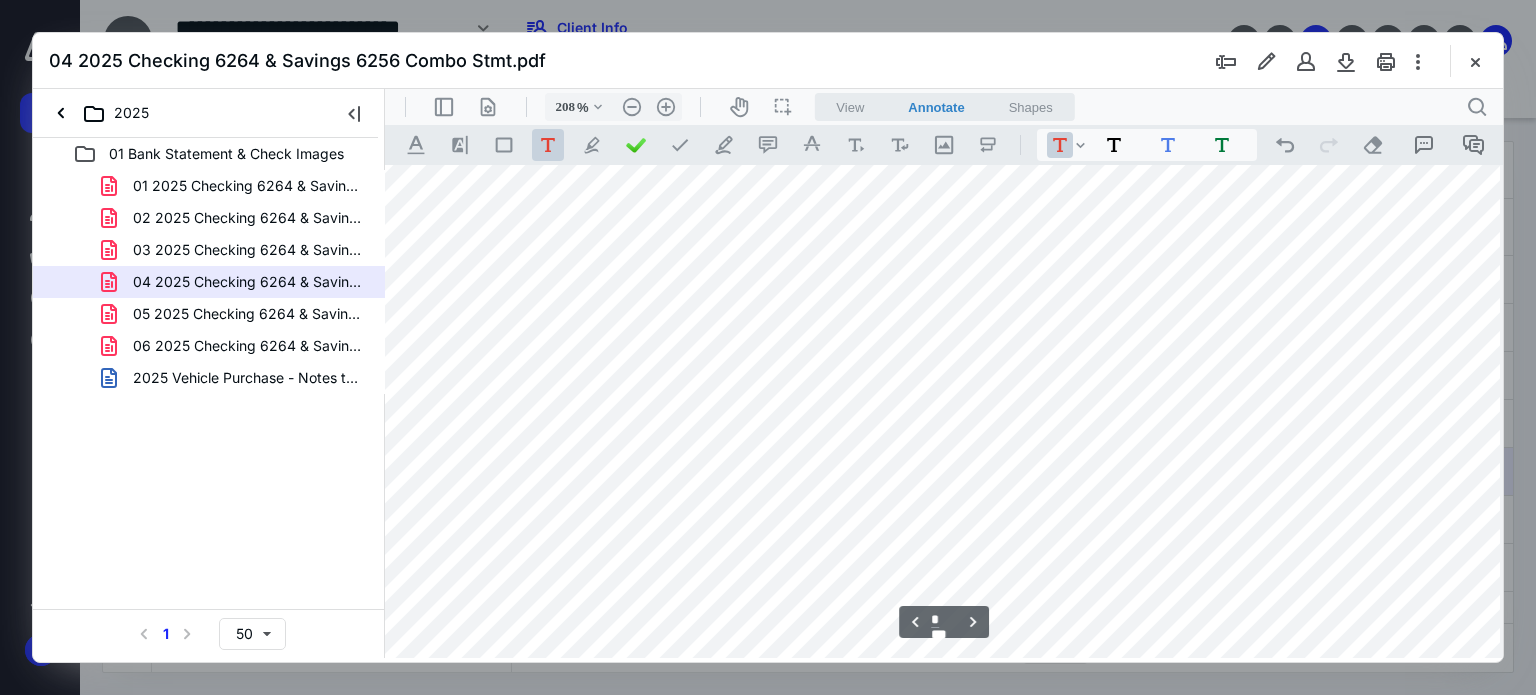 scroll, scrollTop: 3448, scrollLeft: 67, axis: both 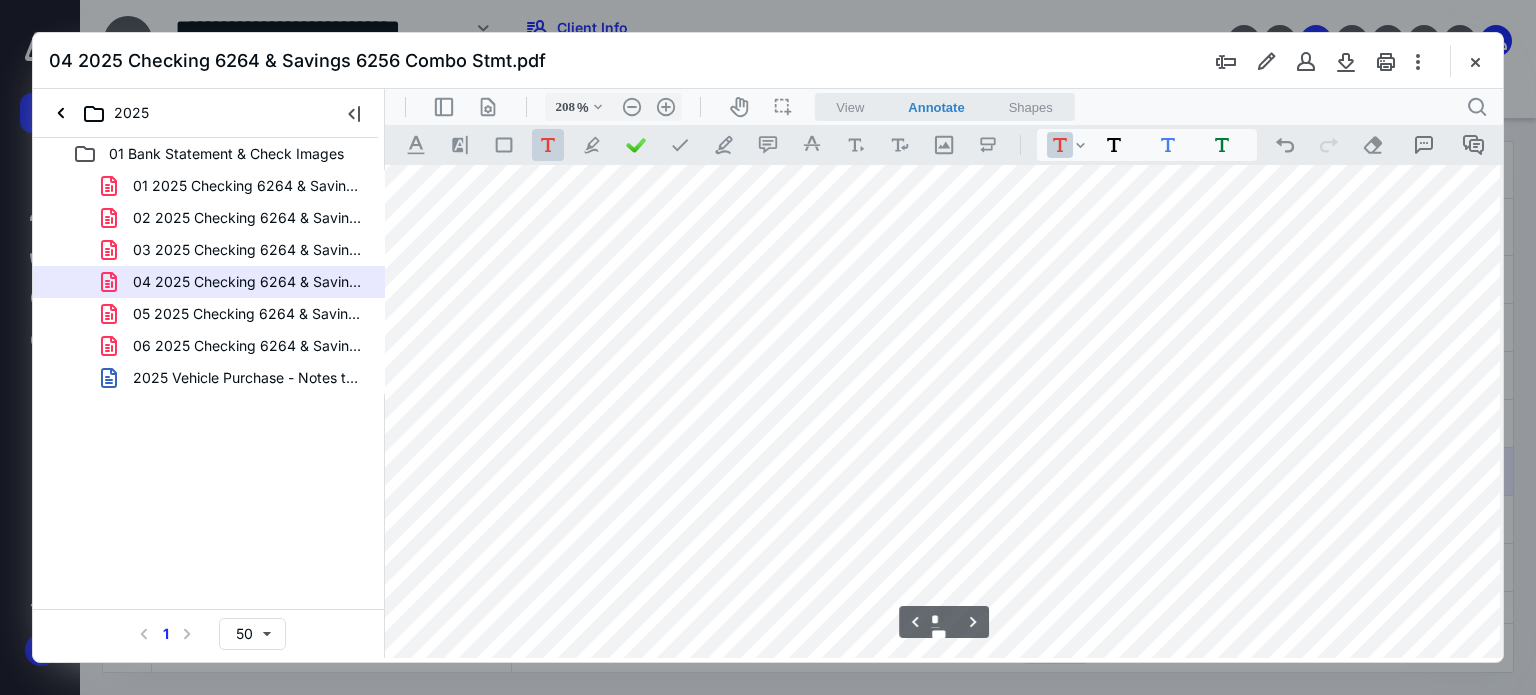 click at bounding box center [944, 611] 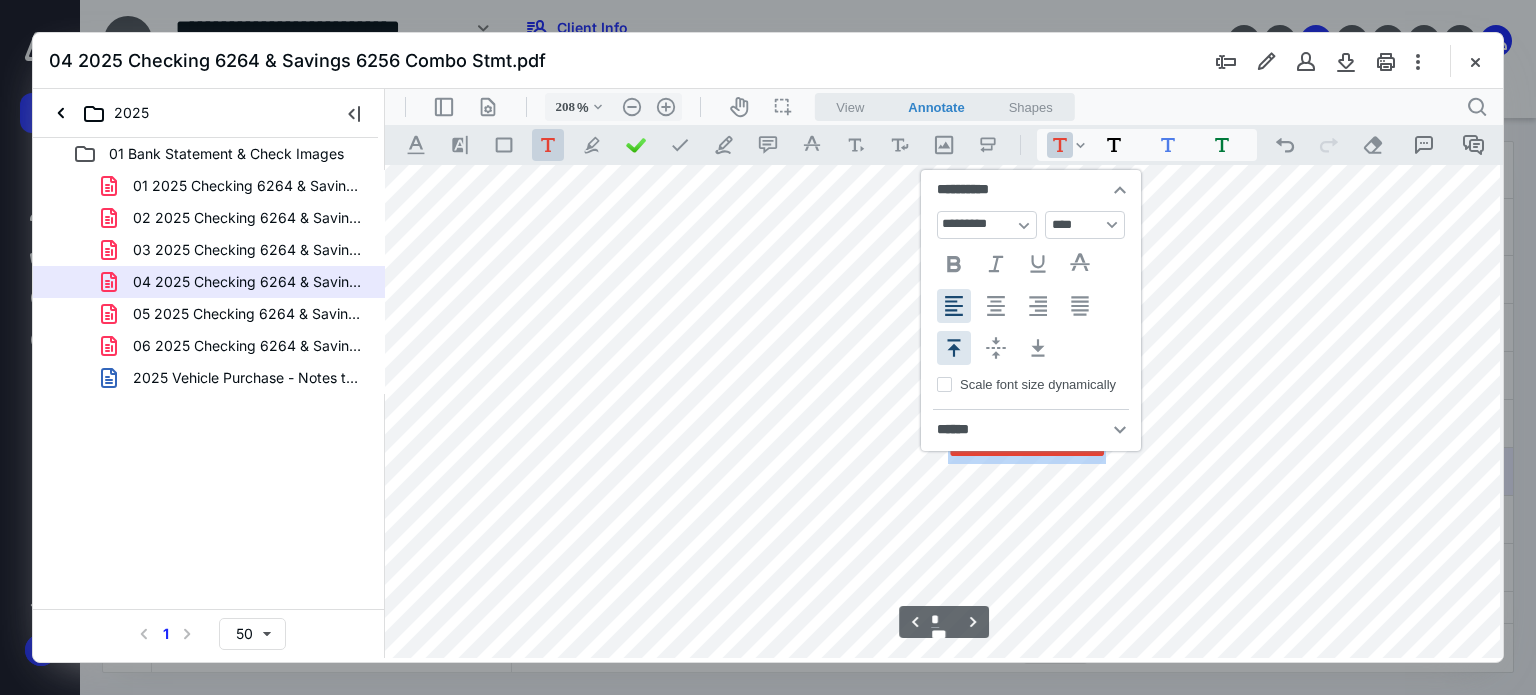 click on "**********" at bounding box center (944, 611) 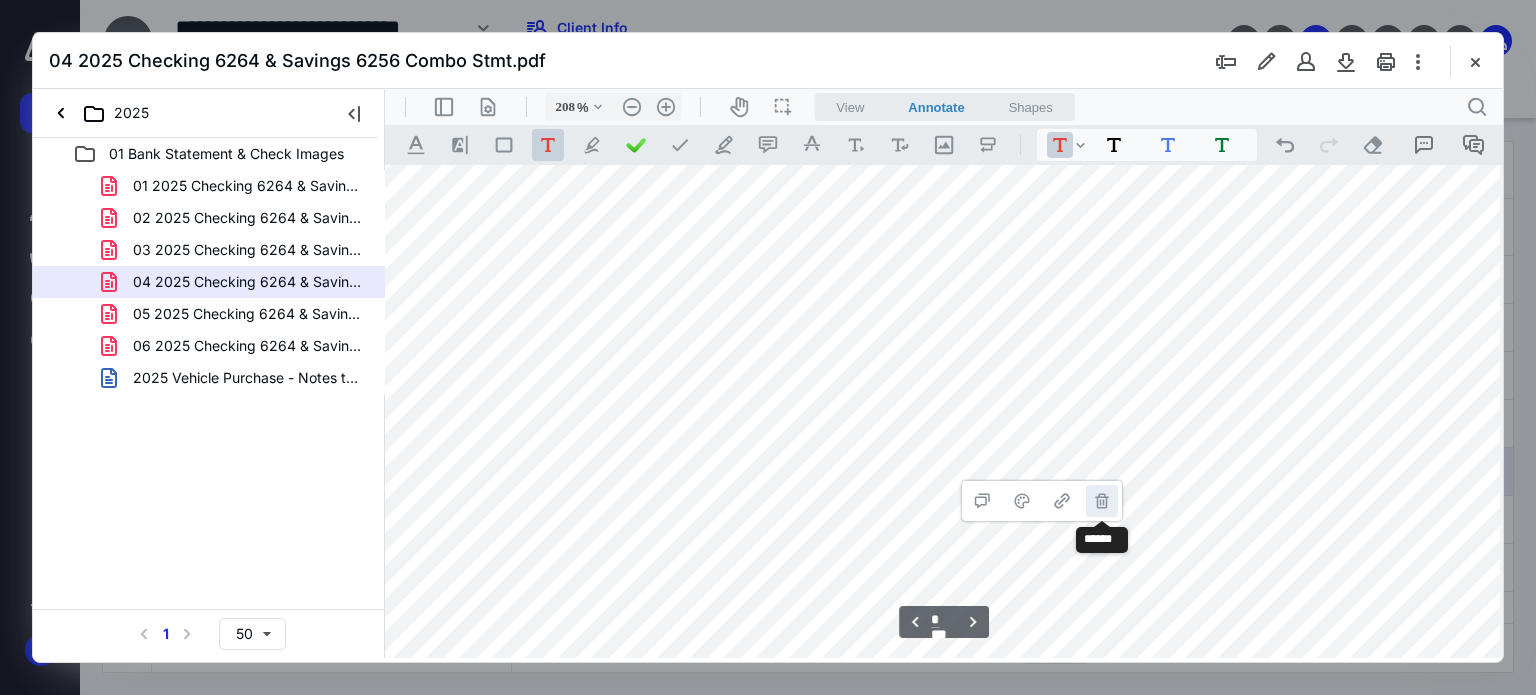 click on "**********" at bounding box center (1102, 501) 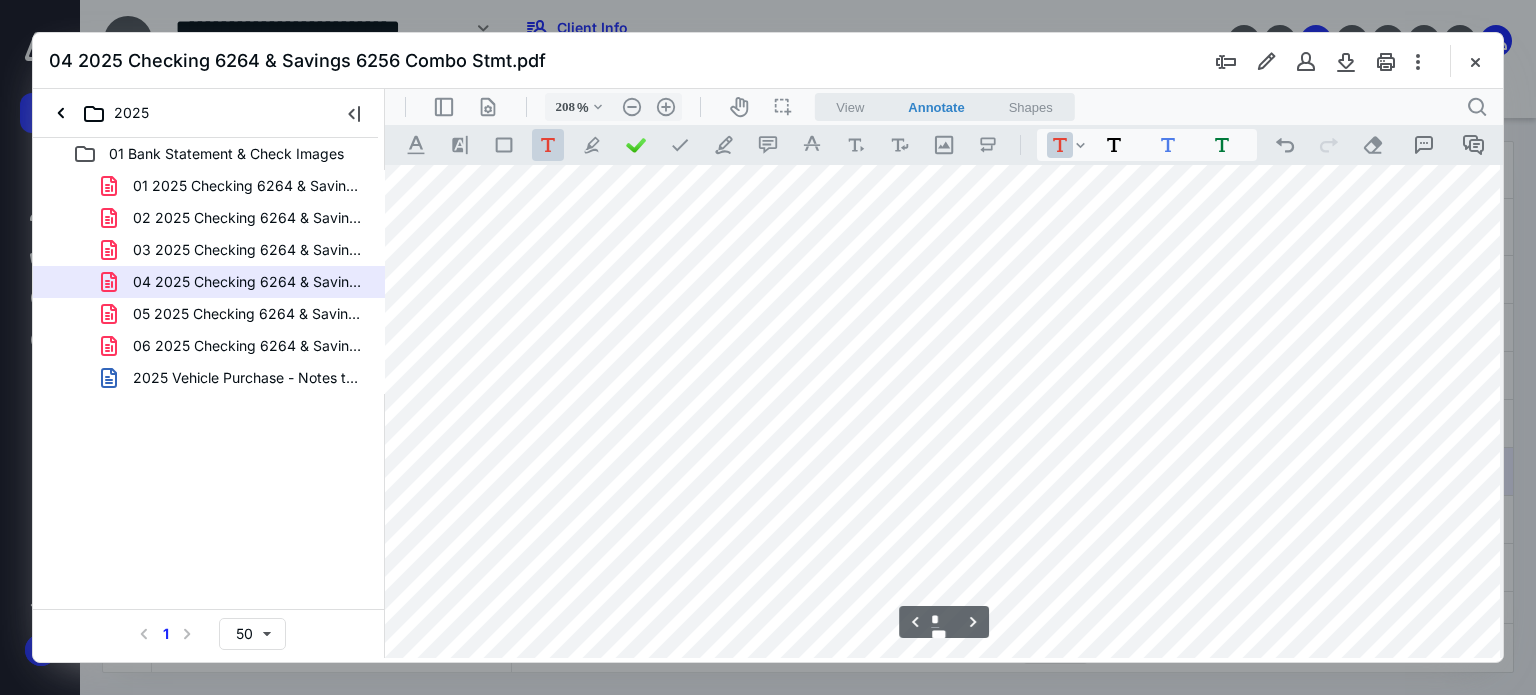 scroll, scrollTop: 3861, scrollLeft: 64, axis: both 